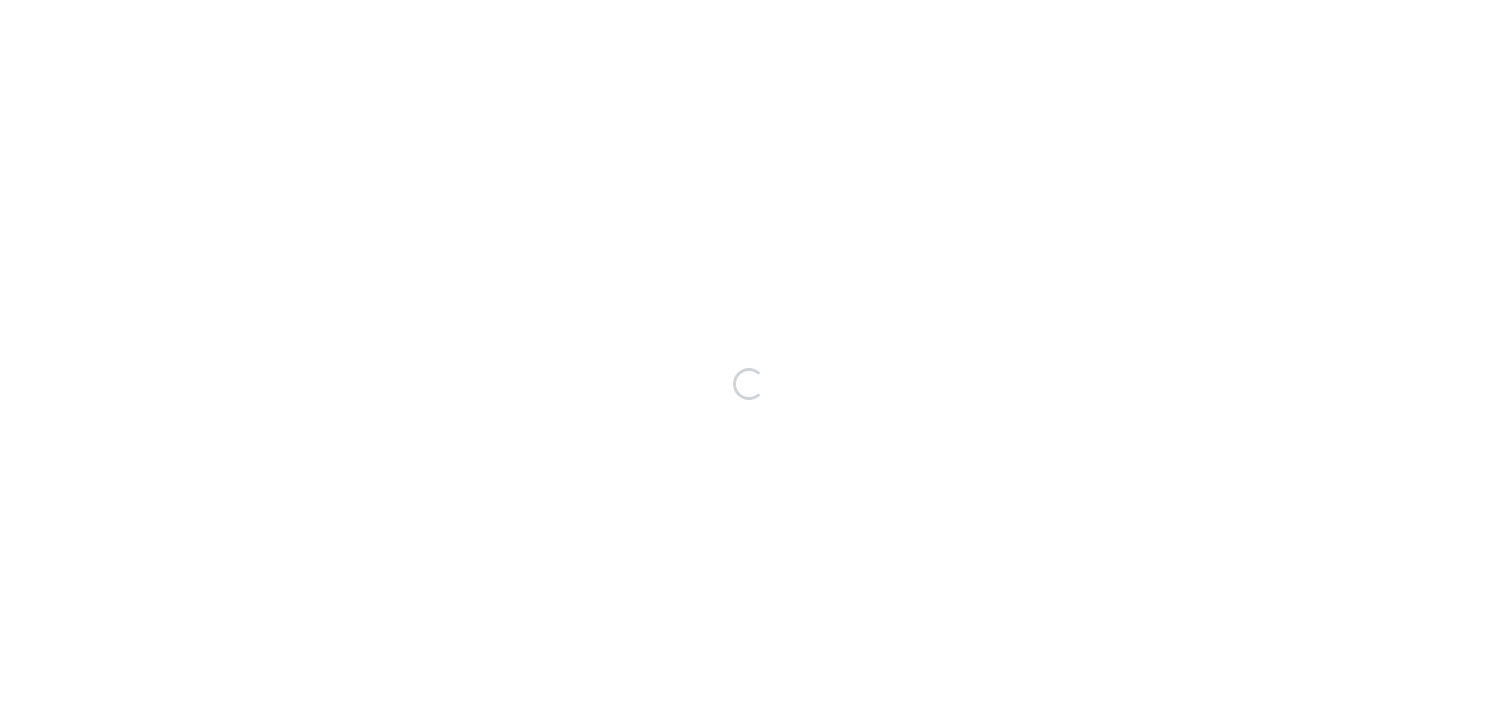 scroll, scrollTop: 0, scrollLeft: 0, axis: both 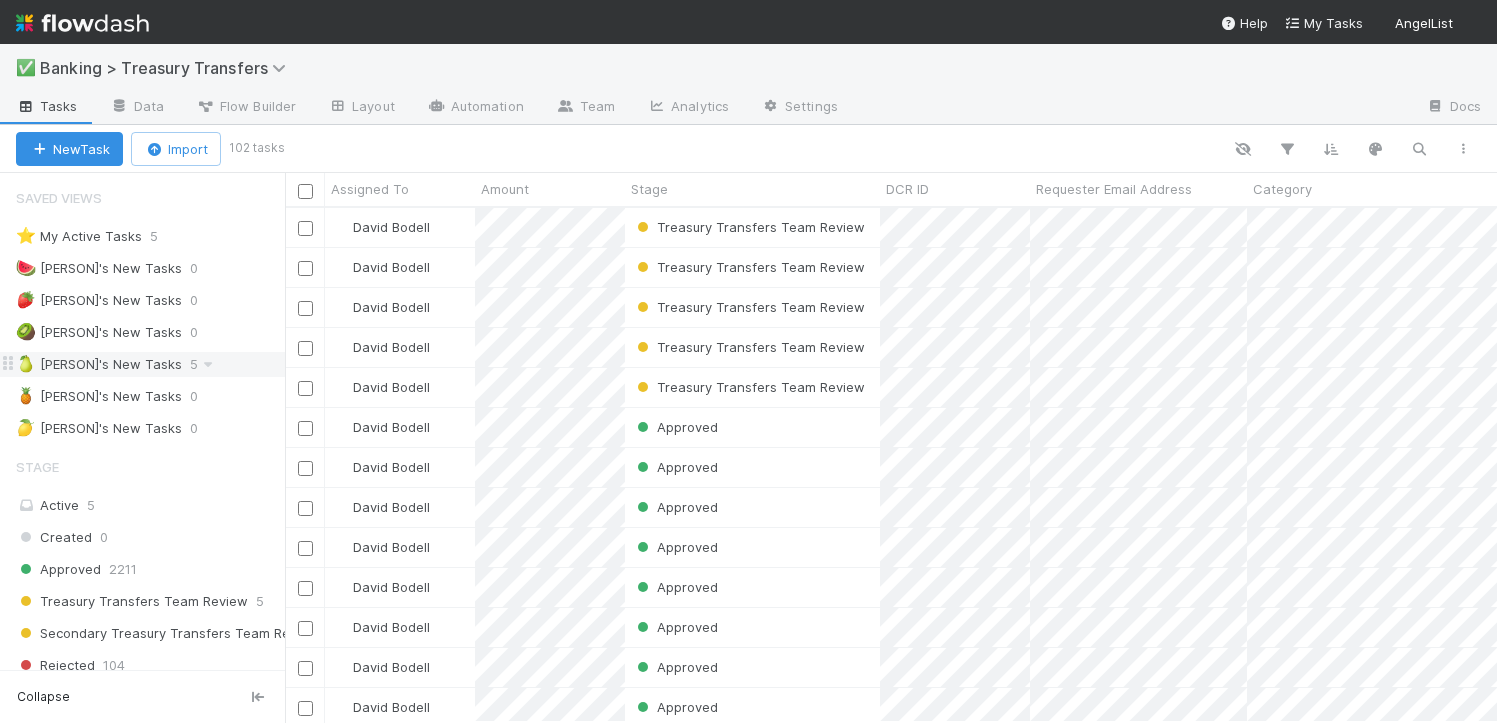click on "🍐 [PERSON]'s New Tasks" at bounding box center [99, 364] 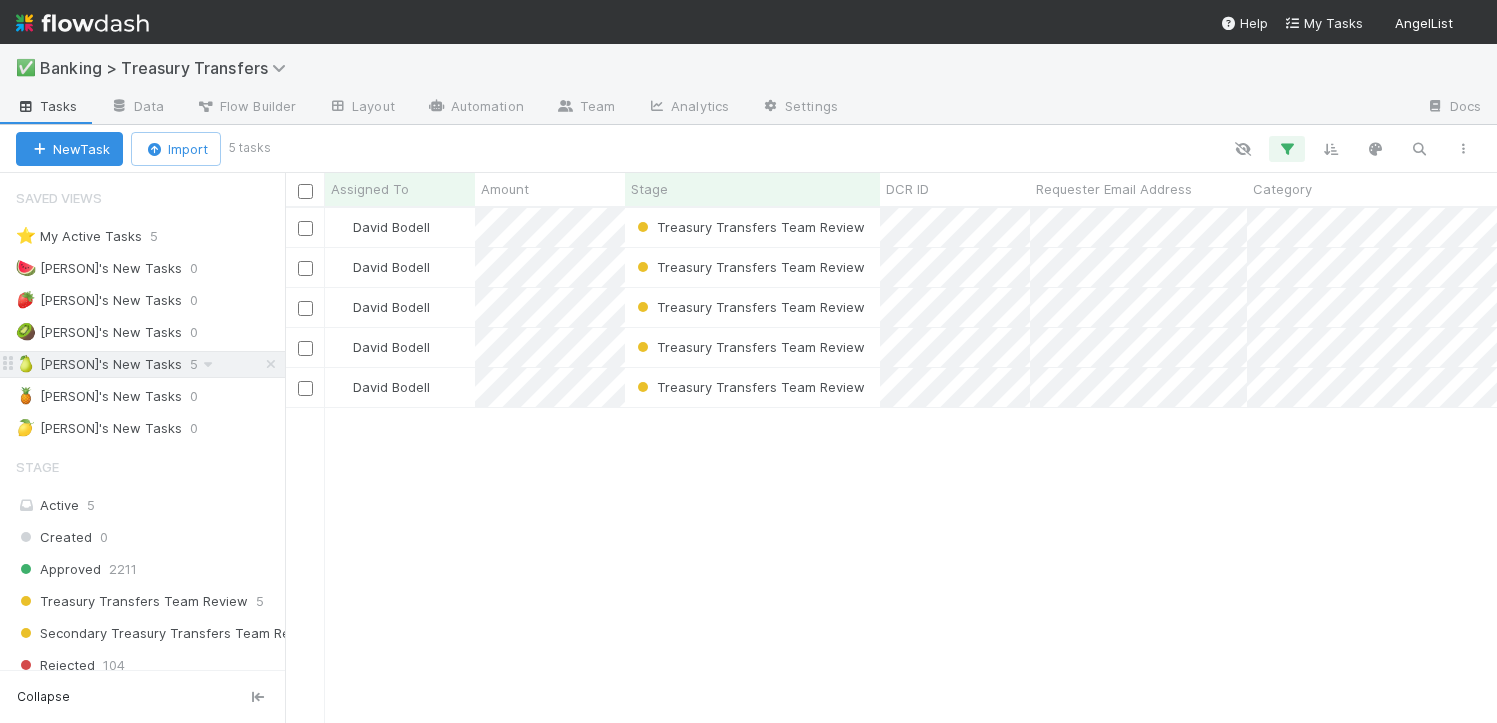 scroll, scrollTop: 15, scrollLeft: 16, axis: both 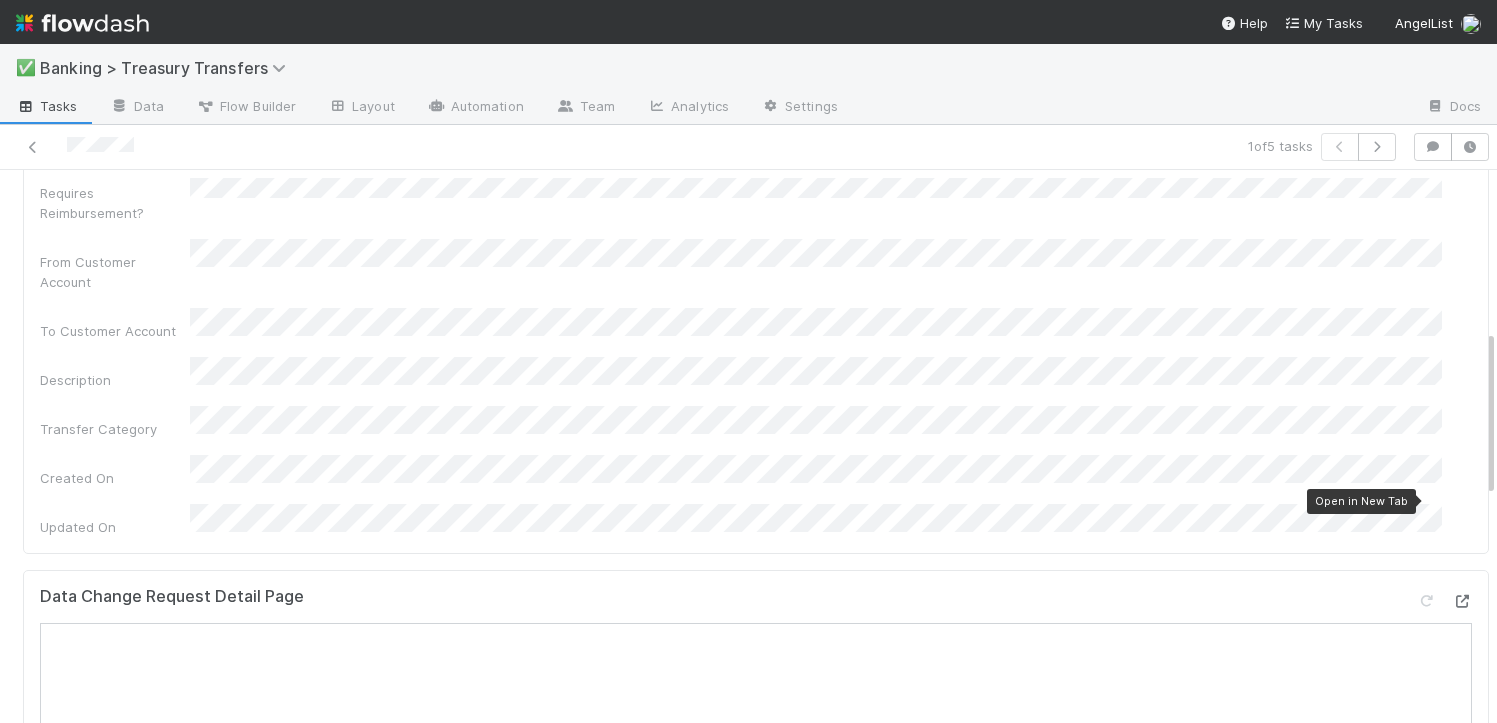 click at bounding box center (1462, 601) 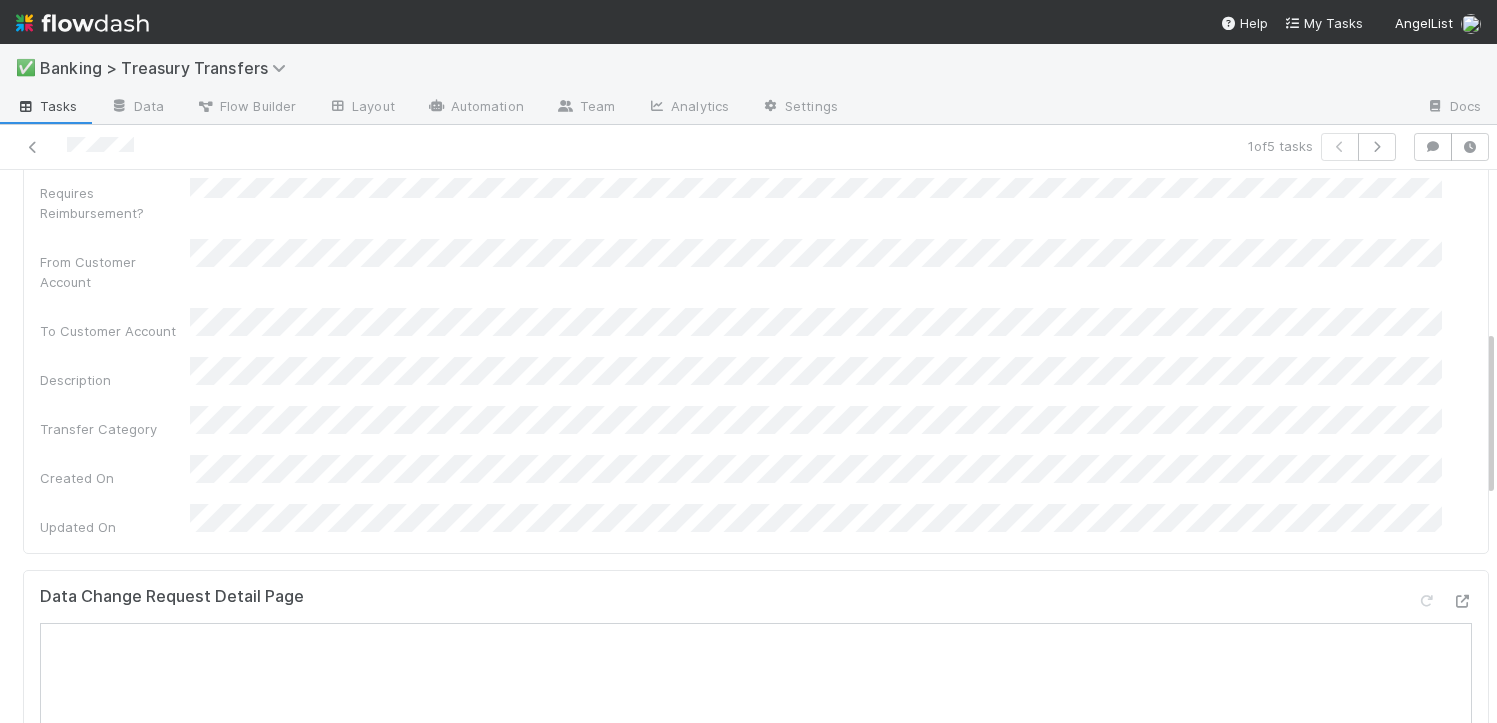 click at bounding box center (359, 147) 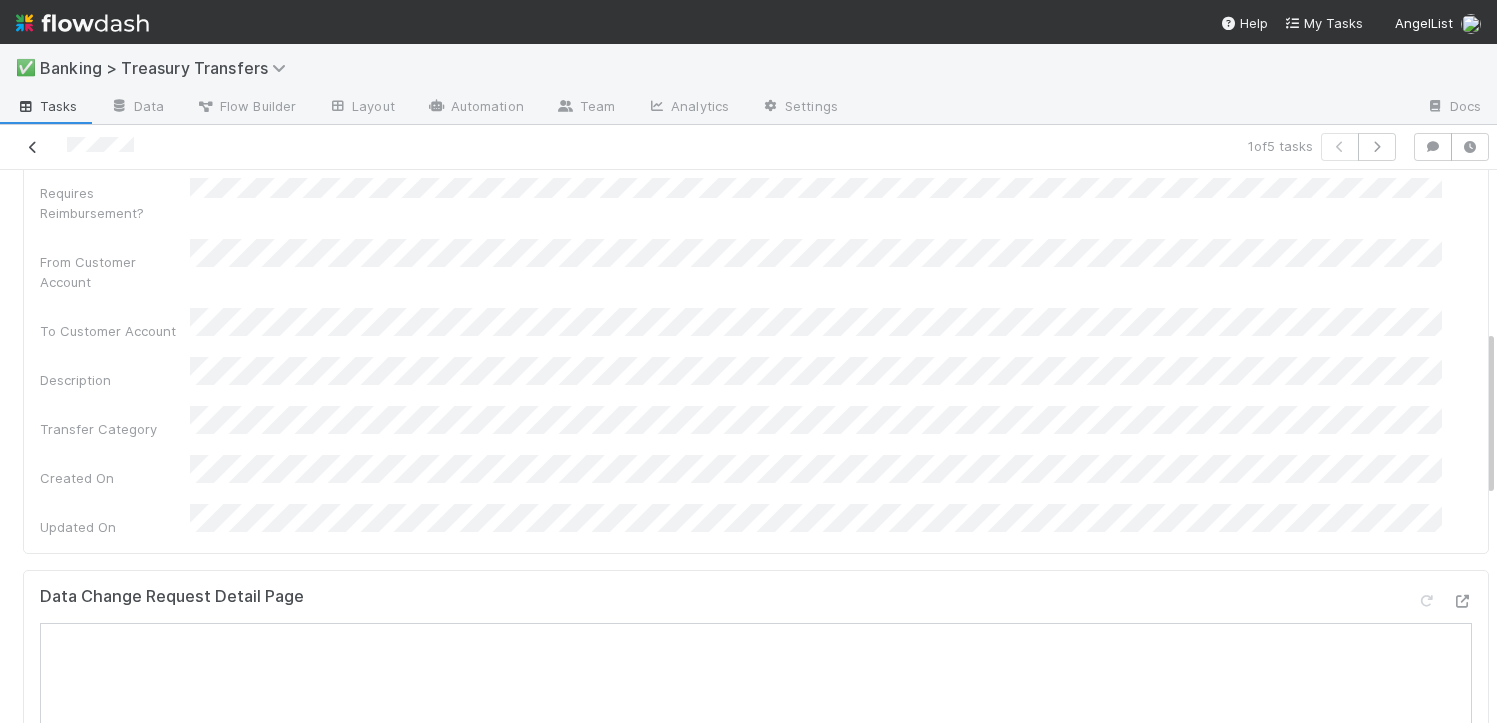 click at bounding box center [33, 147] 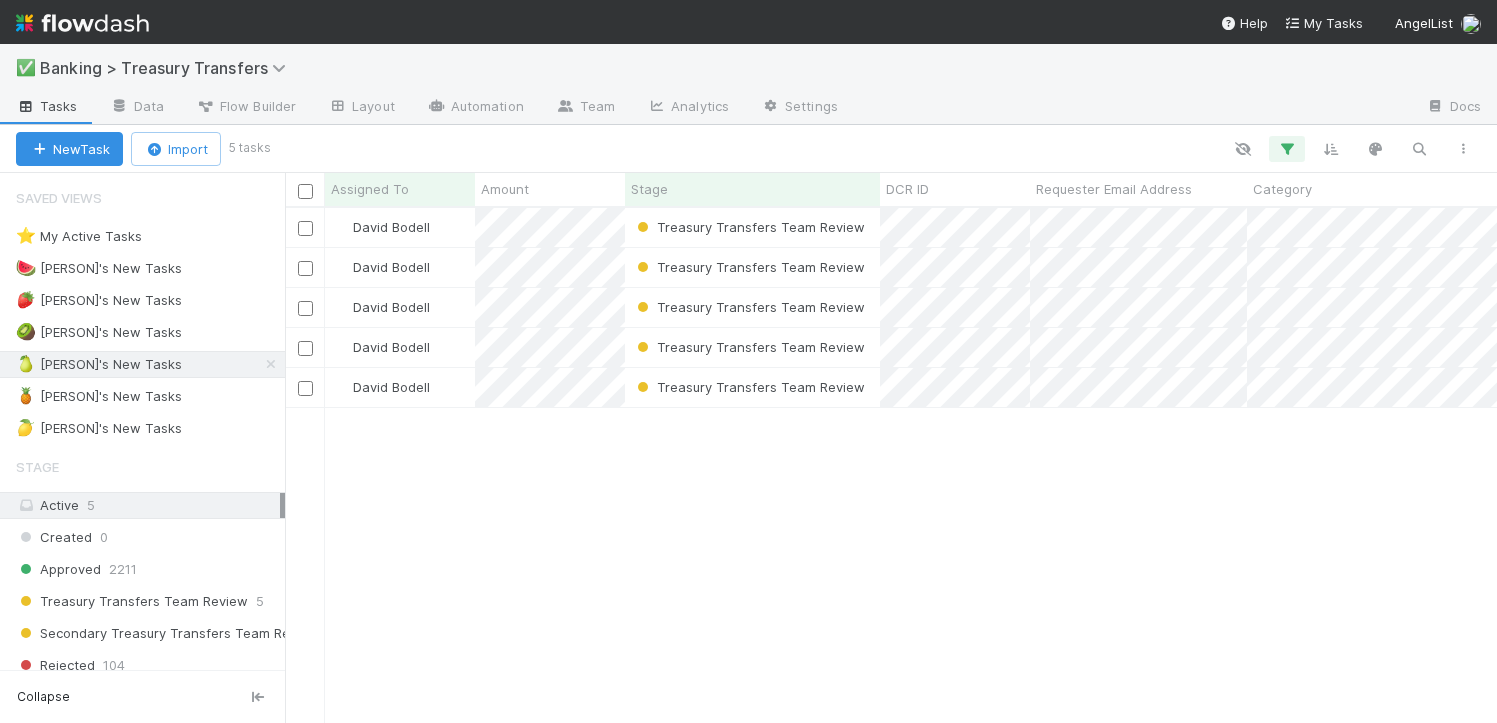 scroll, scrollTop: 15, scrollLeft: 16, axis: both 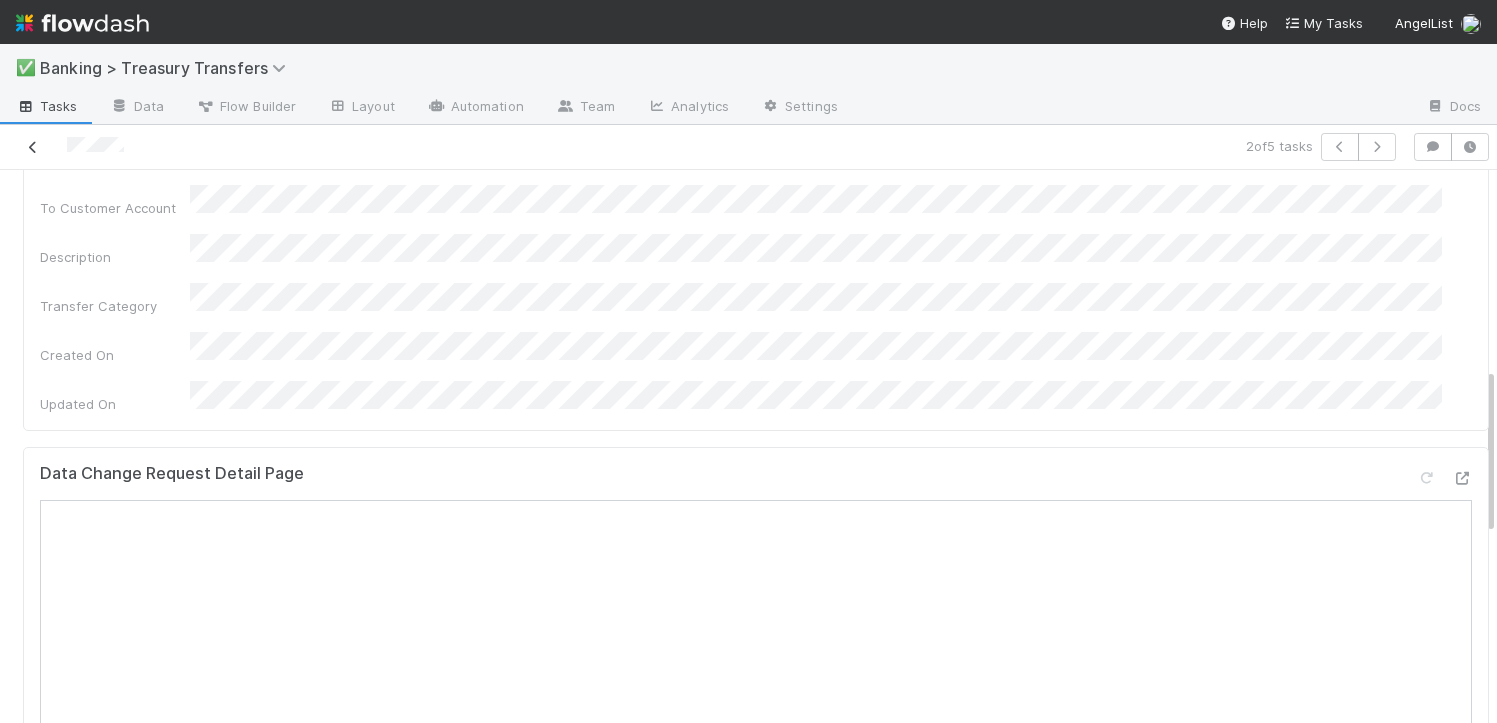 click at bounding box center (33, 147) 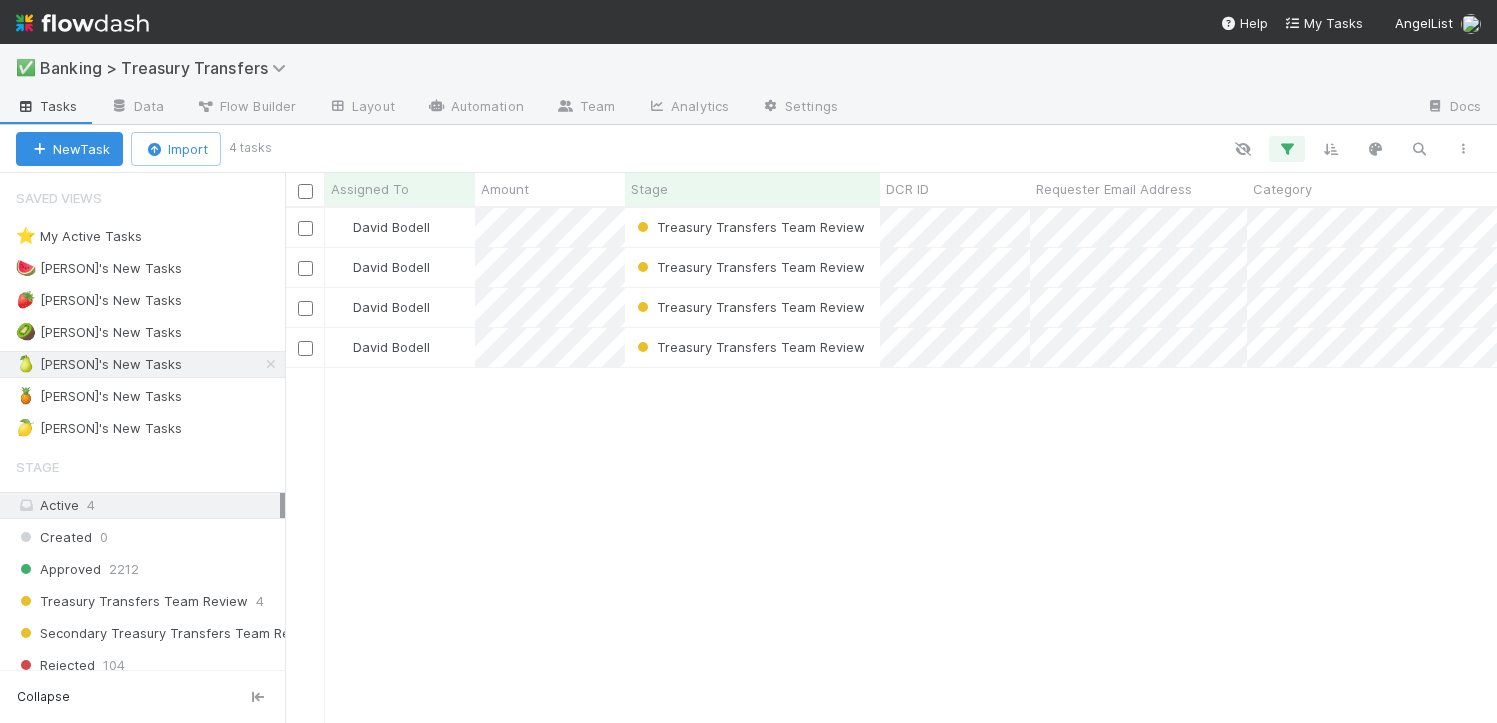 scroll, scrollTop: 15, scrollLeft: 16, axis: both 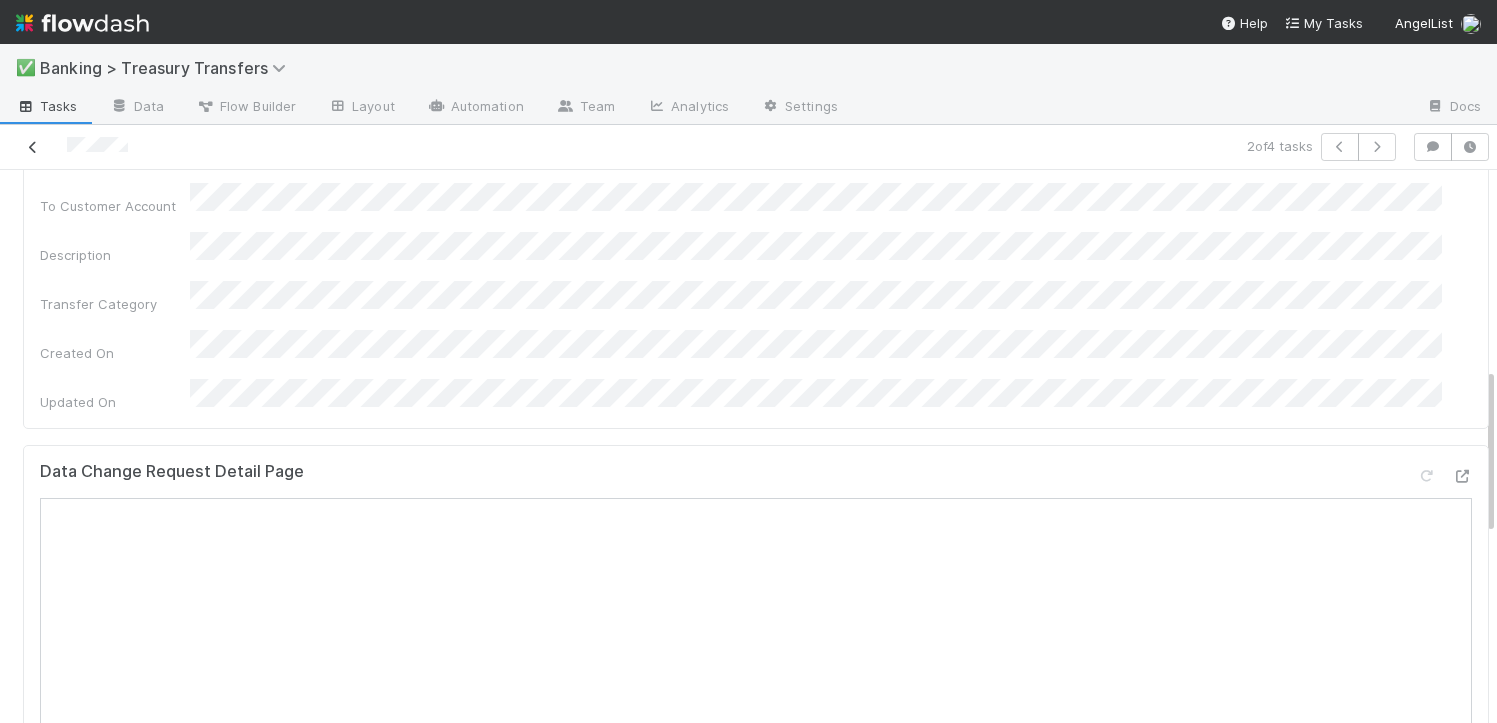 click at bounding box center [33, 147] 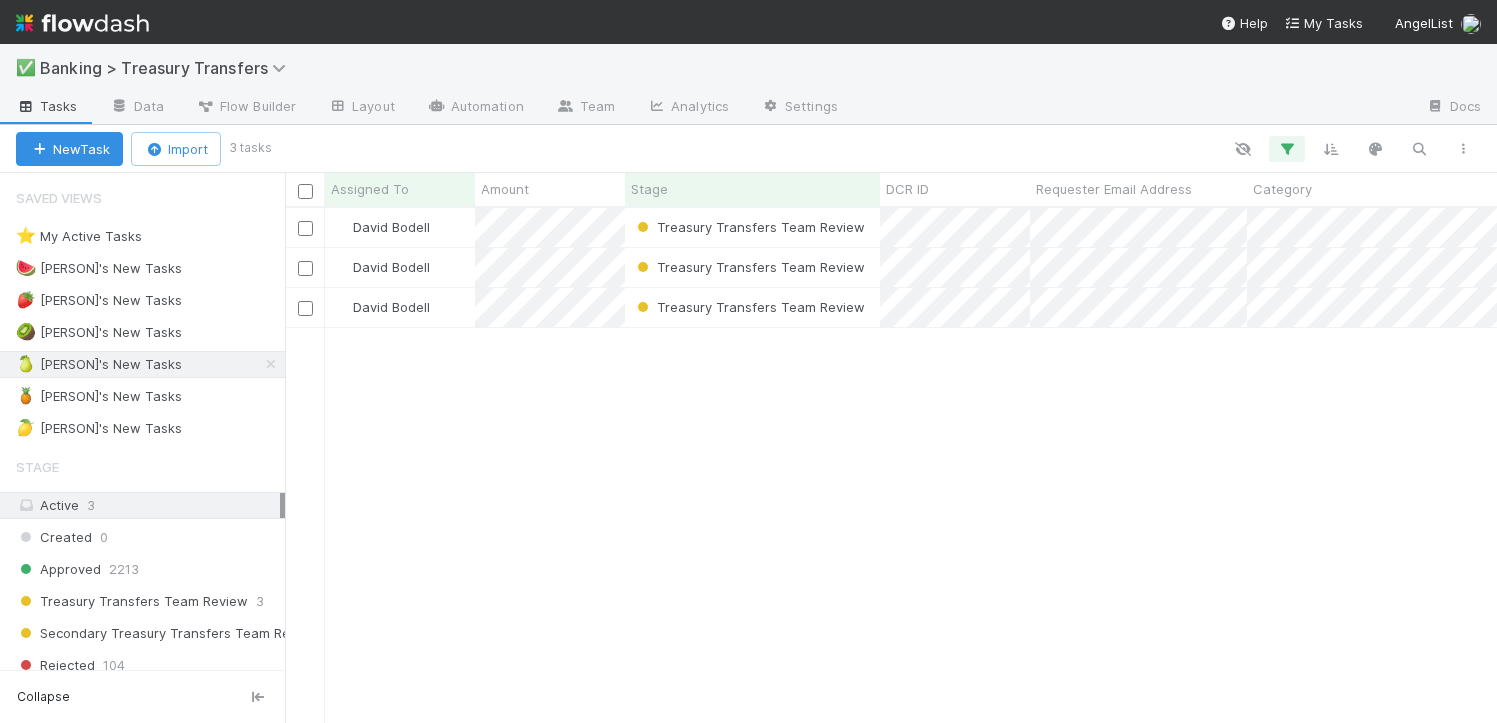 scroll, scrollTop: 15, scrollLeft: 16, axis: both 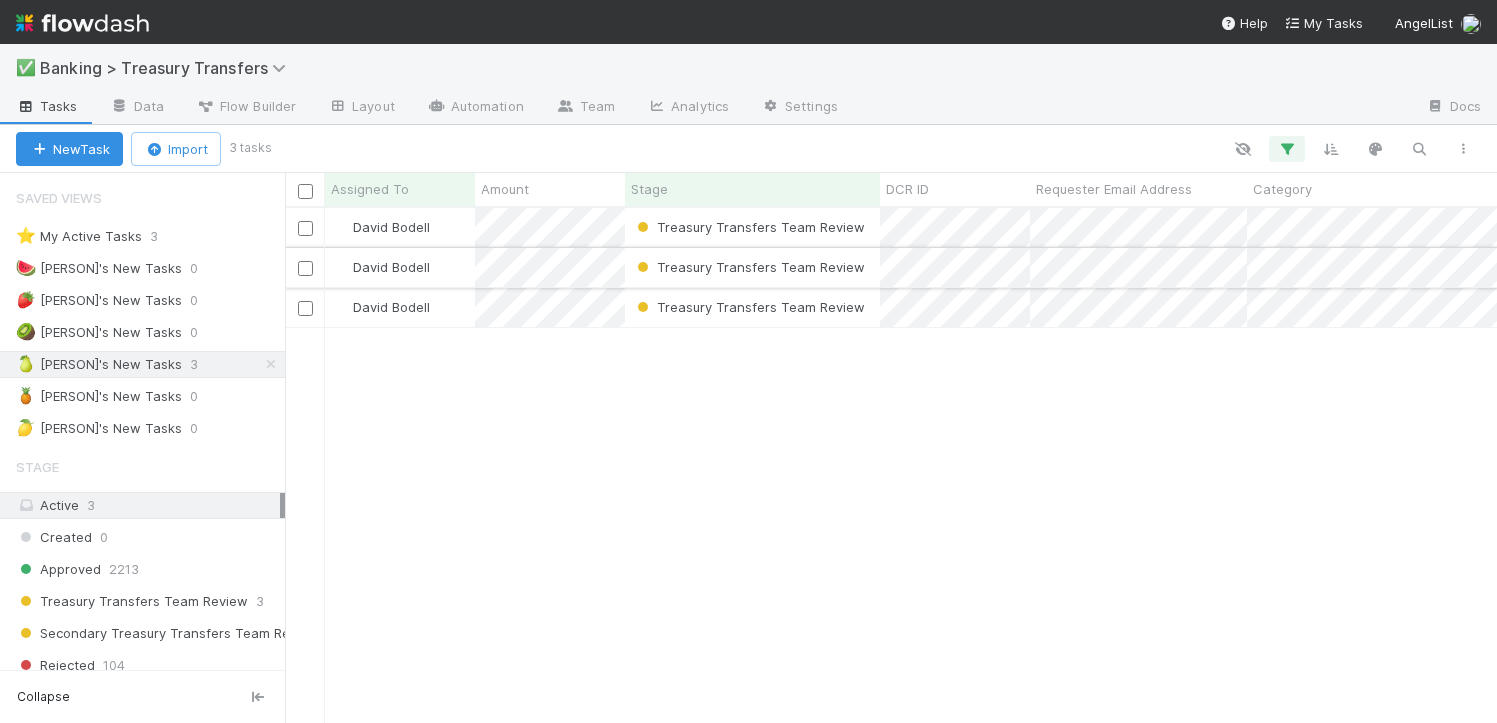 click on "David Bodell" at bounding box center [400, 267] 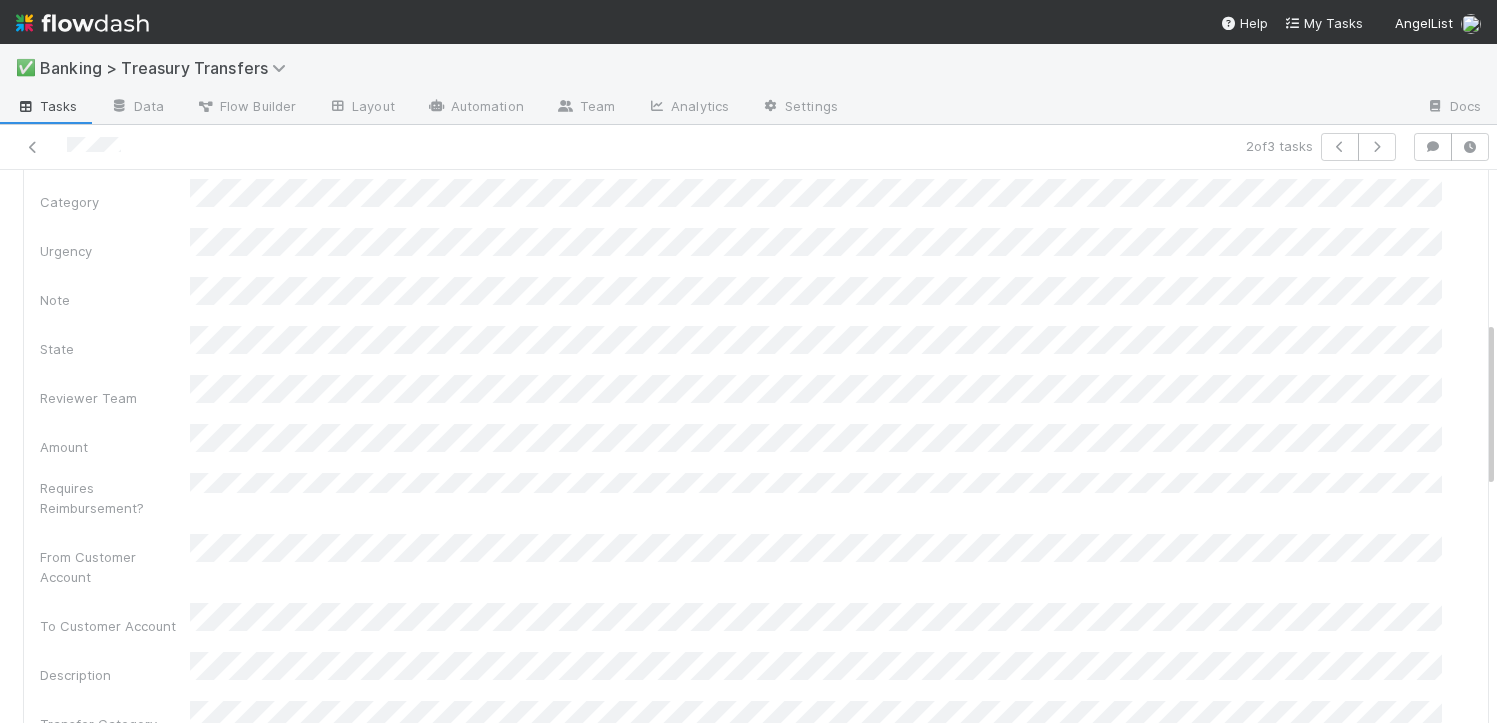 scroll, scrollTop: 723, scrollLeft: 0, axis: vertical 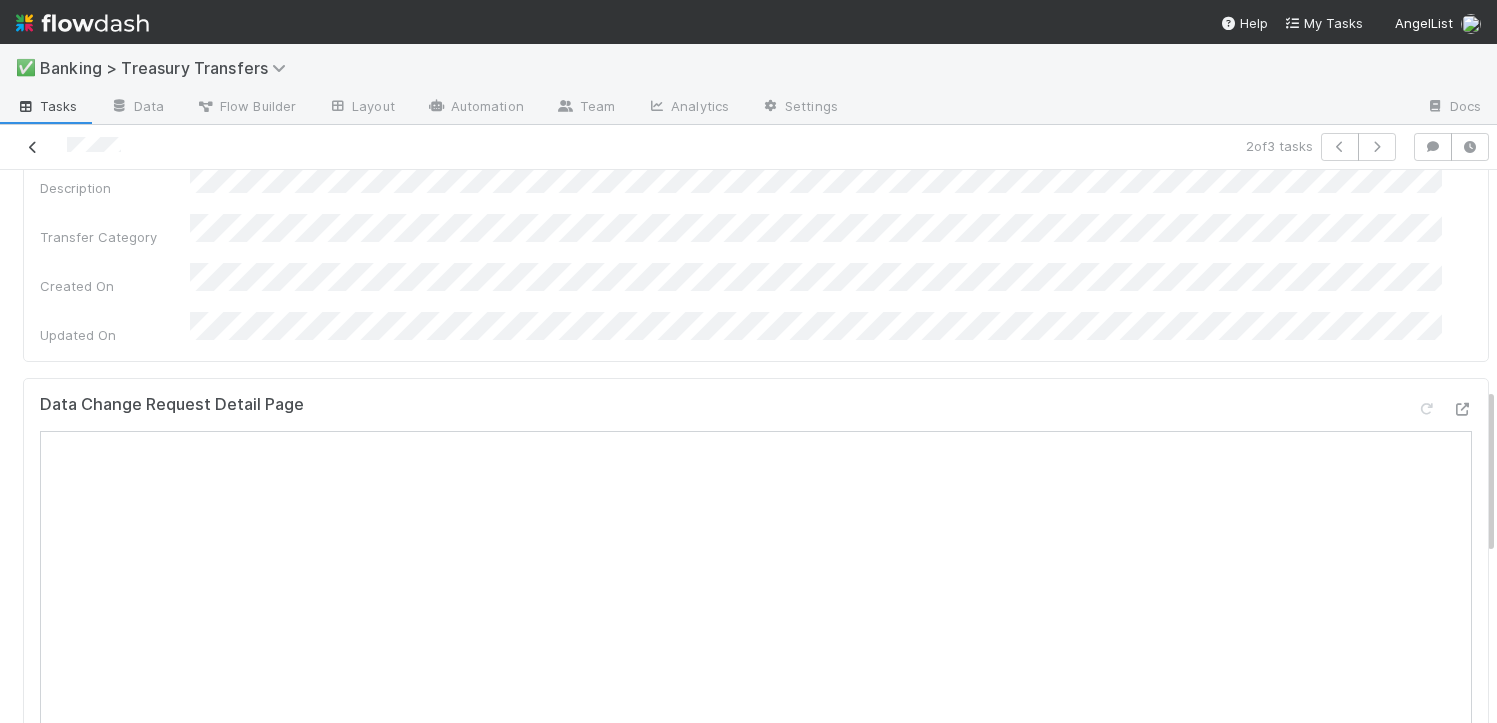 click at bounding box center [33, 147] 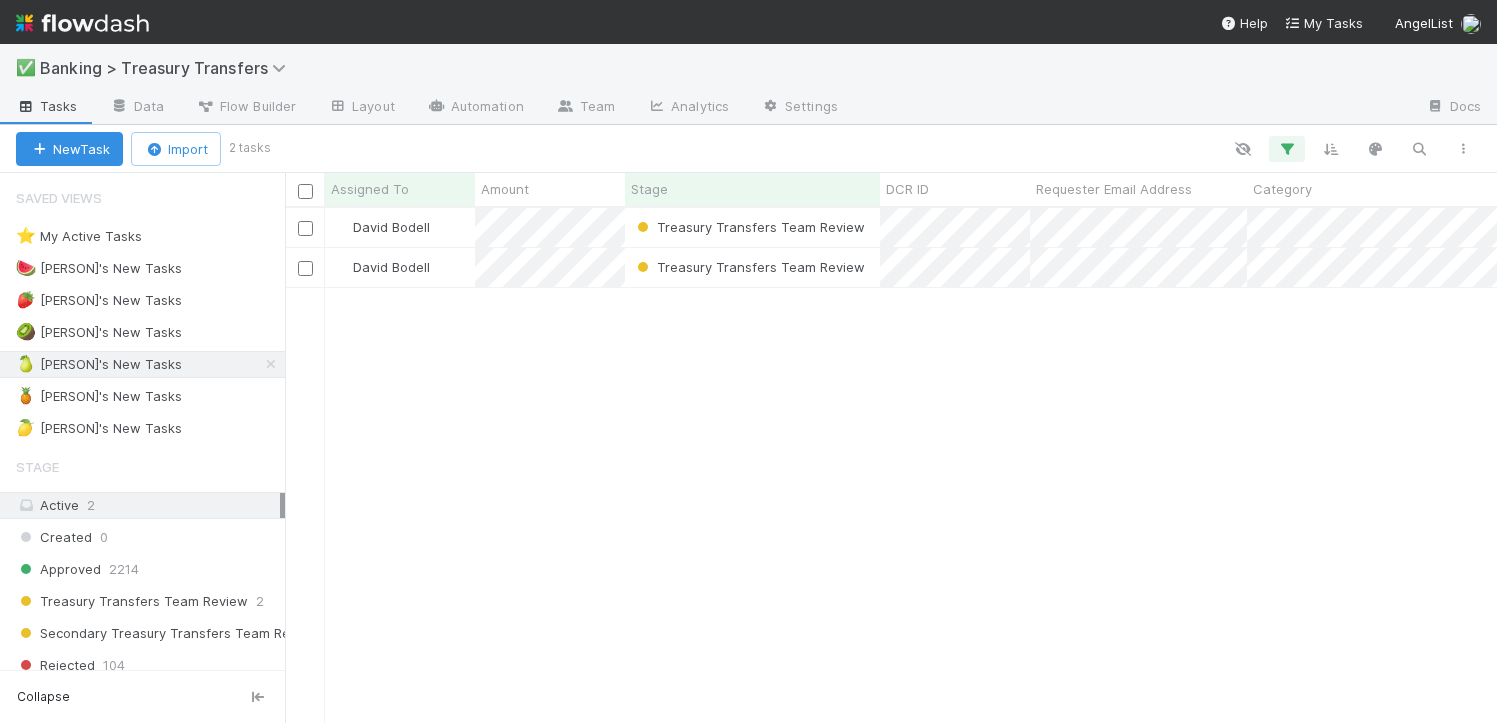 scroll, scrollTop: 15, scrollLeft: 16, axis: both 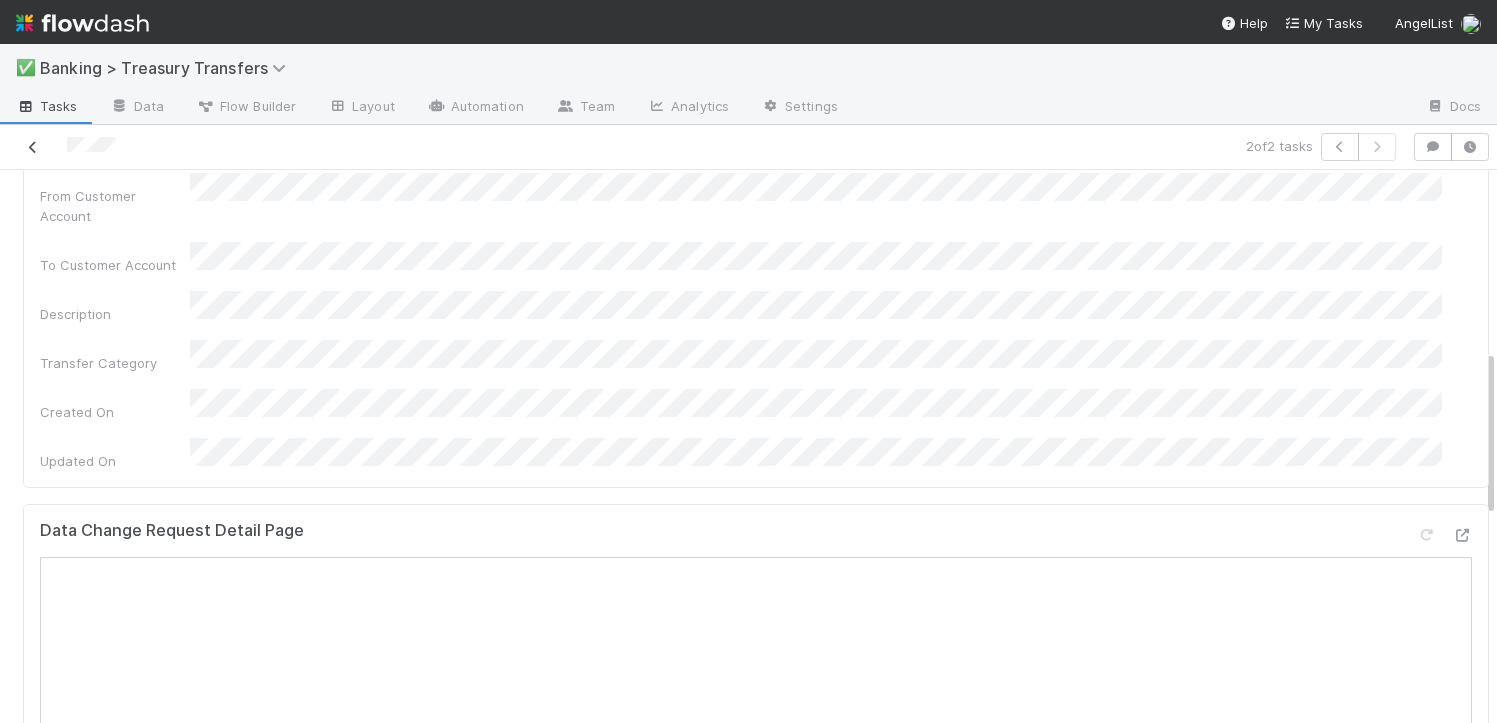 click at bounding box center [33, 147] 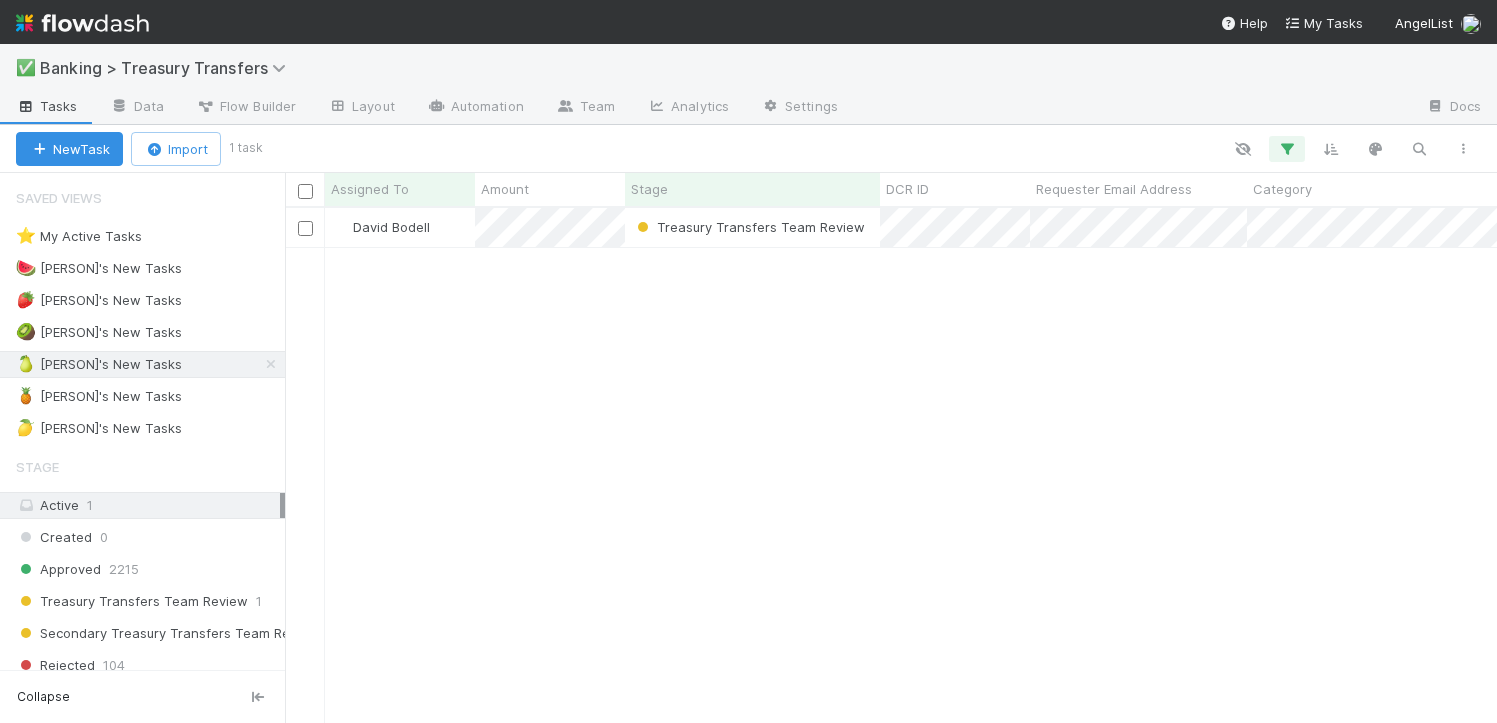 scroll, scrollTop: 15, scrollLeft: 16, axis: both 